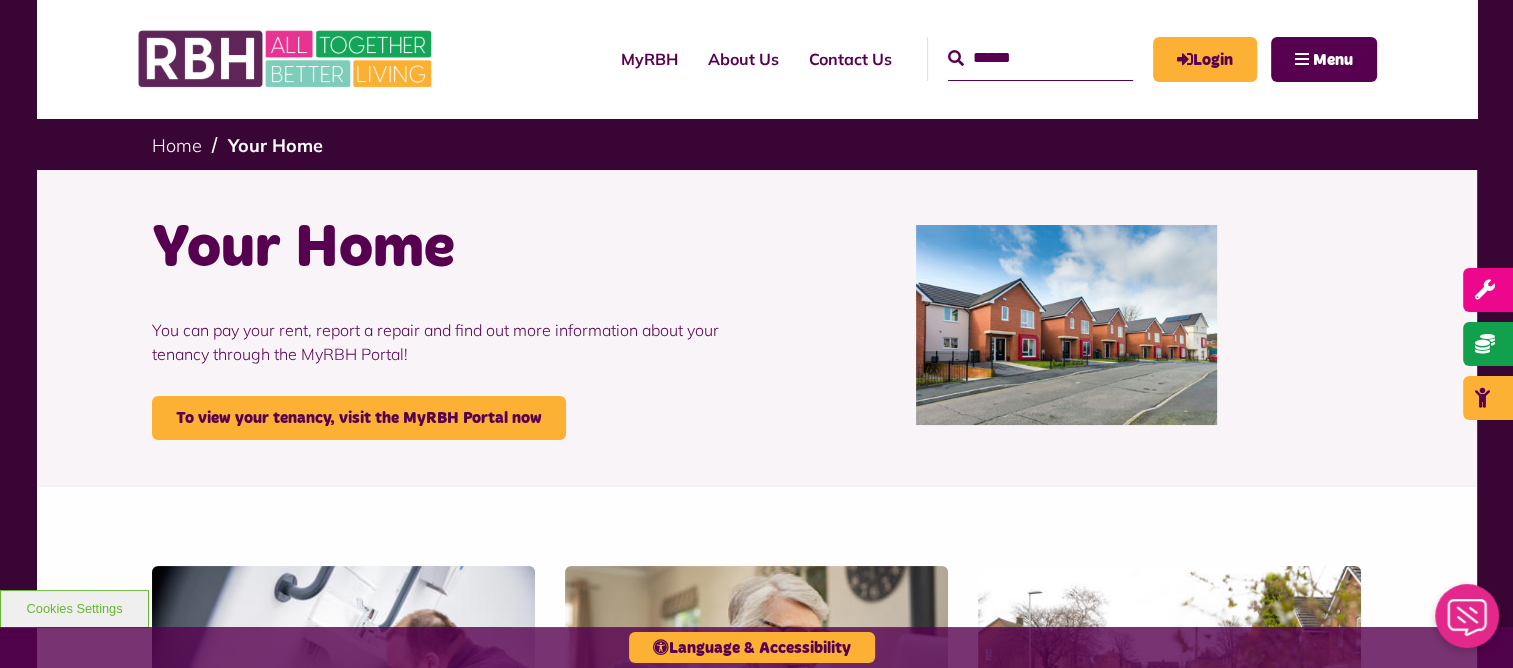 scroll, scrollTop: 0, scrollLeft: 0, axis: both 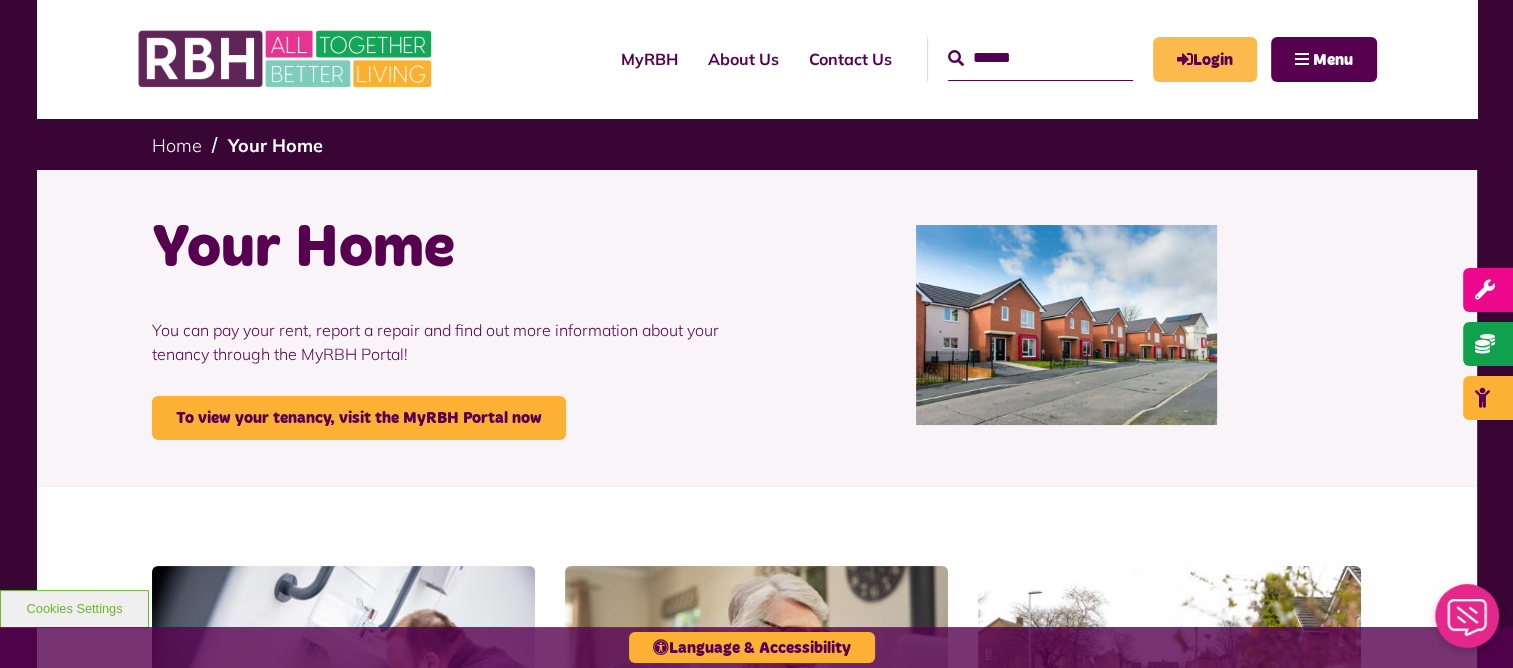 click on "Login" at bounding box center [1205, 59] 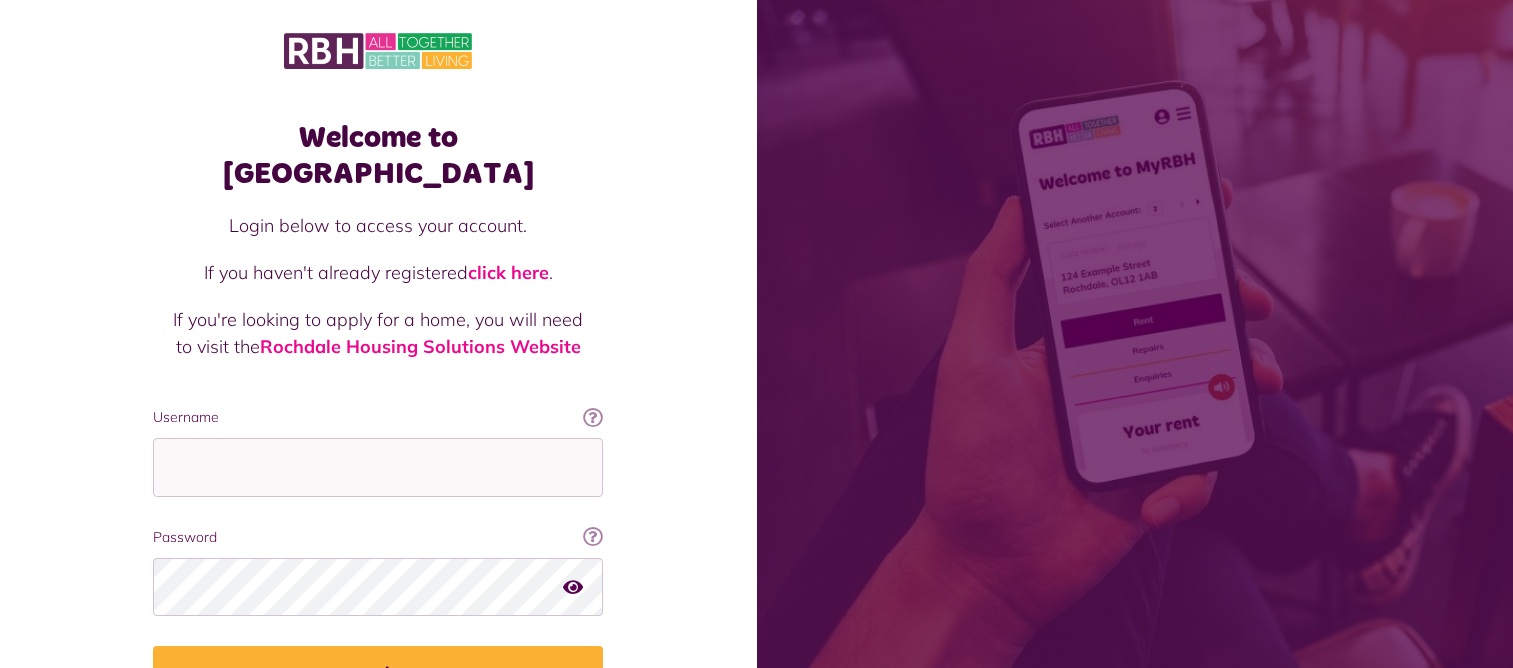 scroll, scrollTop: 0, scrollLeft: 0, axis: both 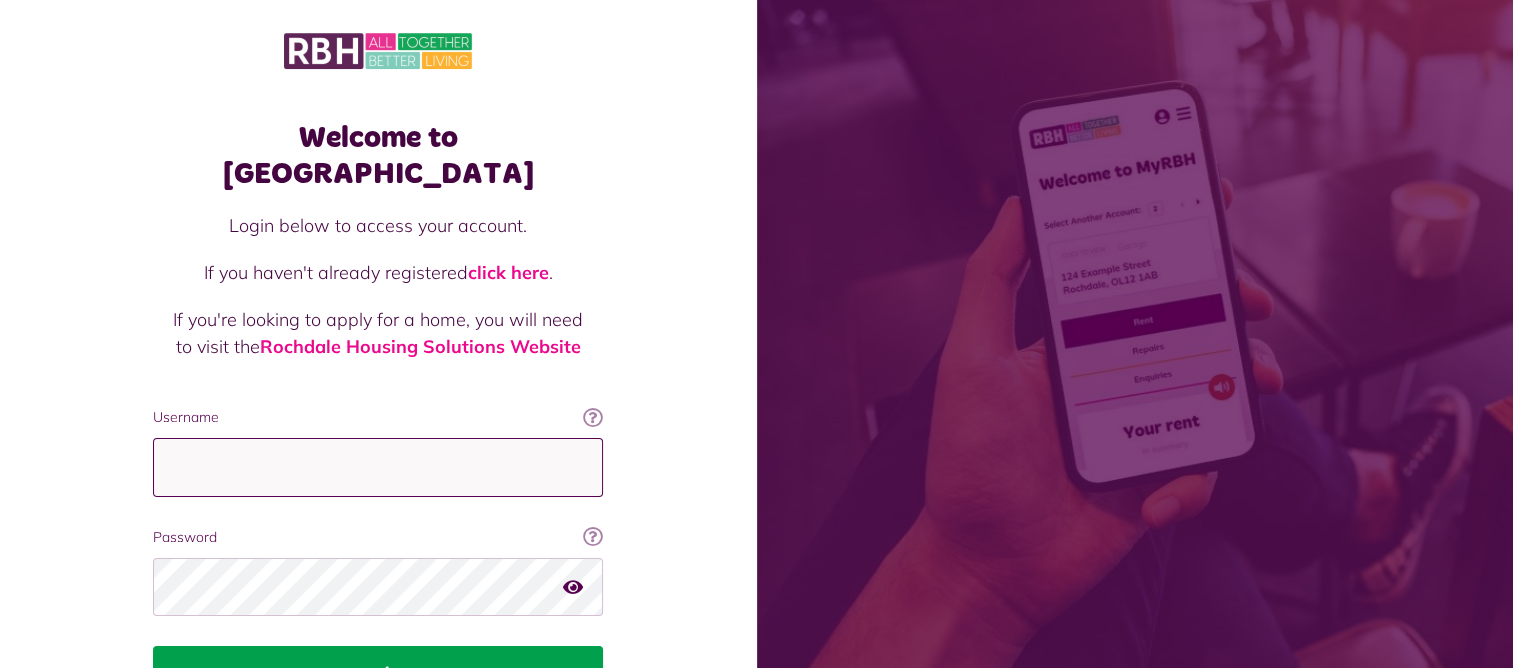 type on "**********" 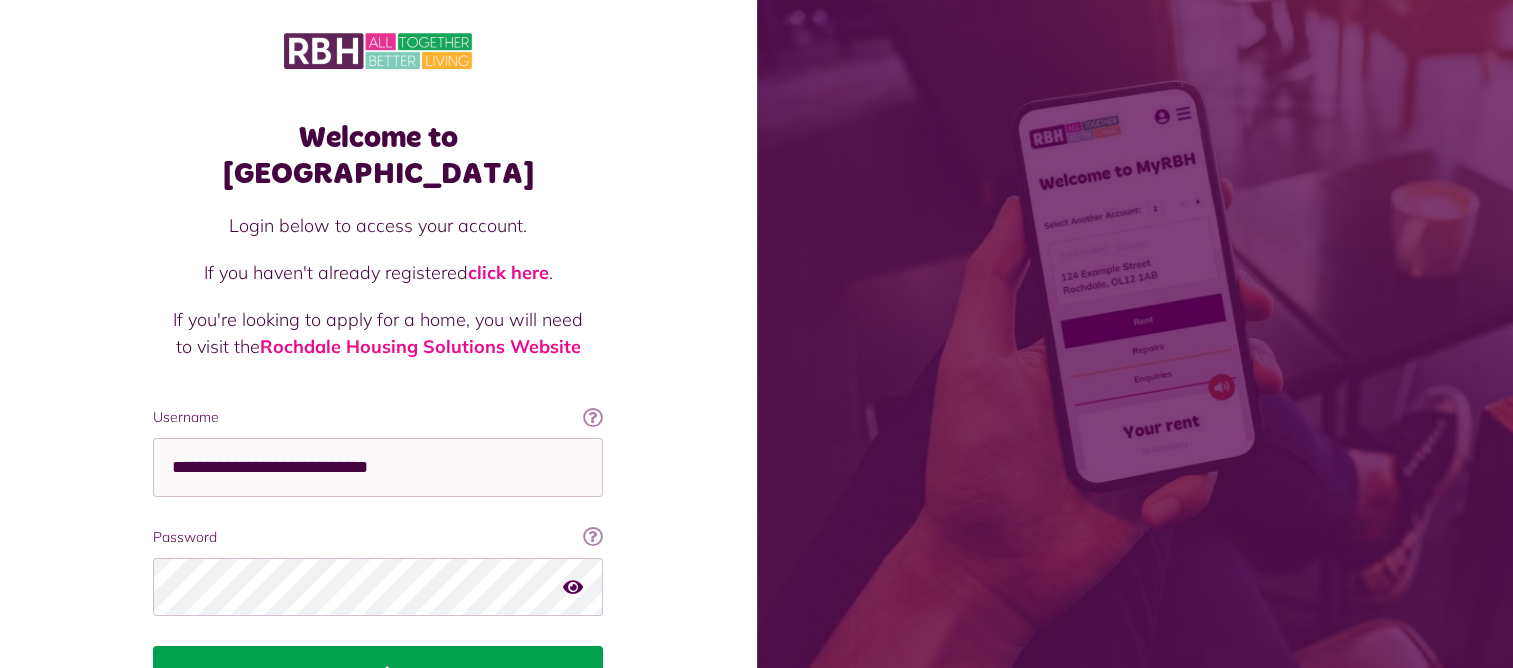 click on "Login" at bounding box center [378, 674] 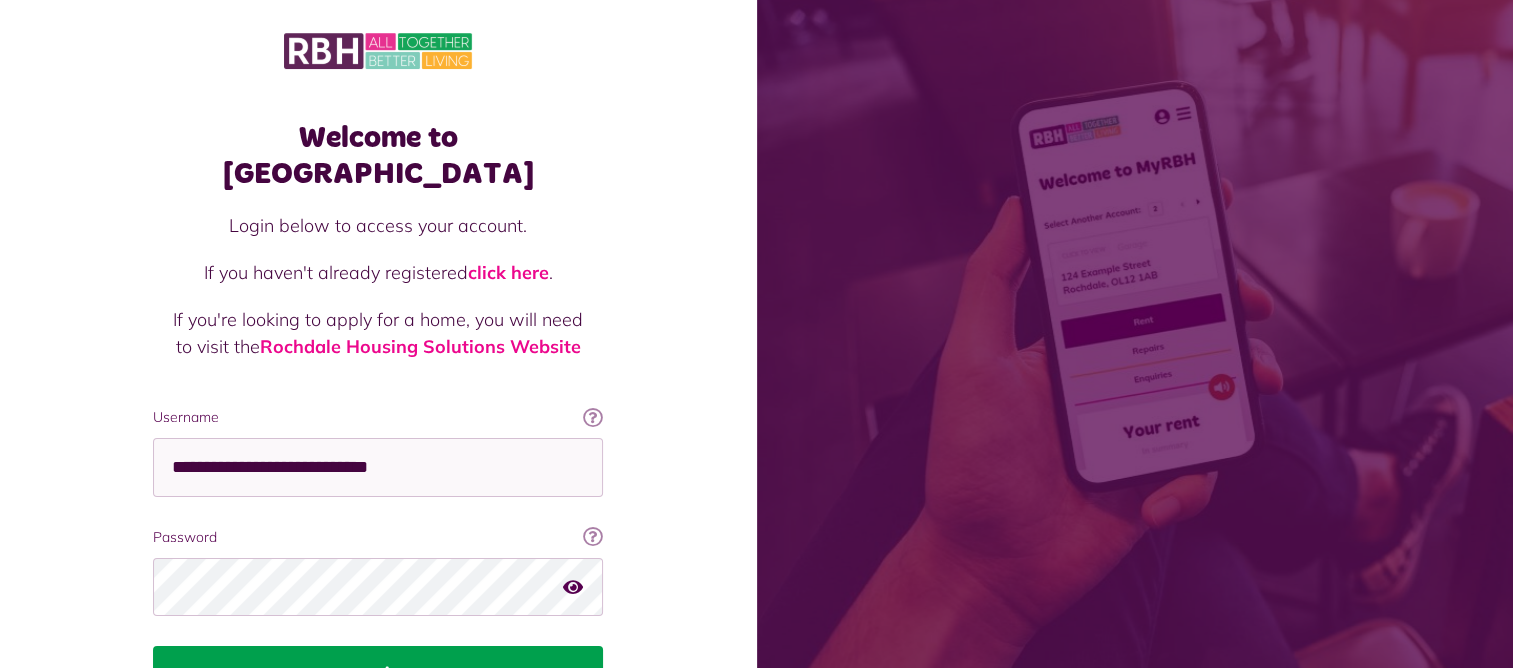 click on "Login" at bounding box center [378, 674] 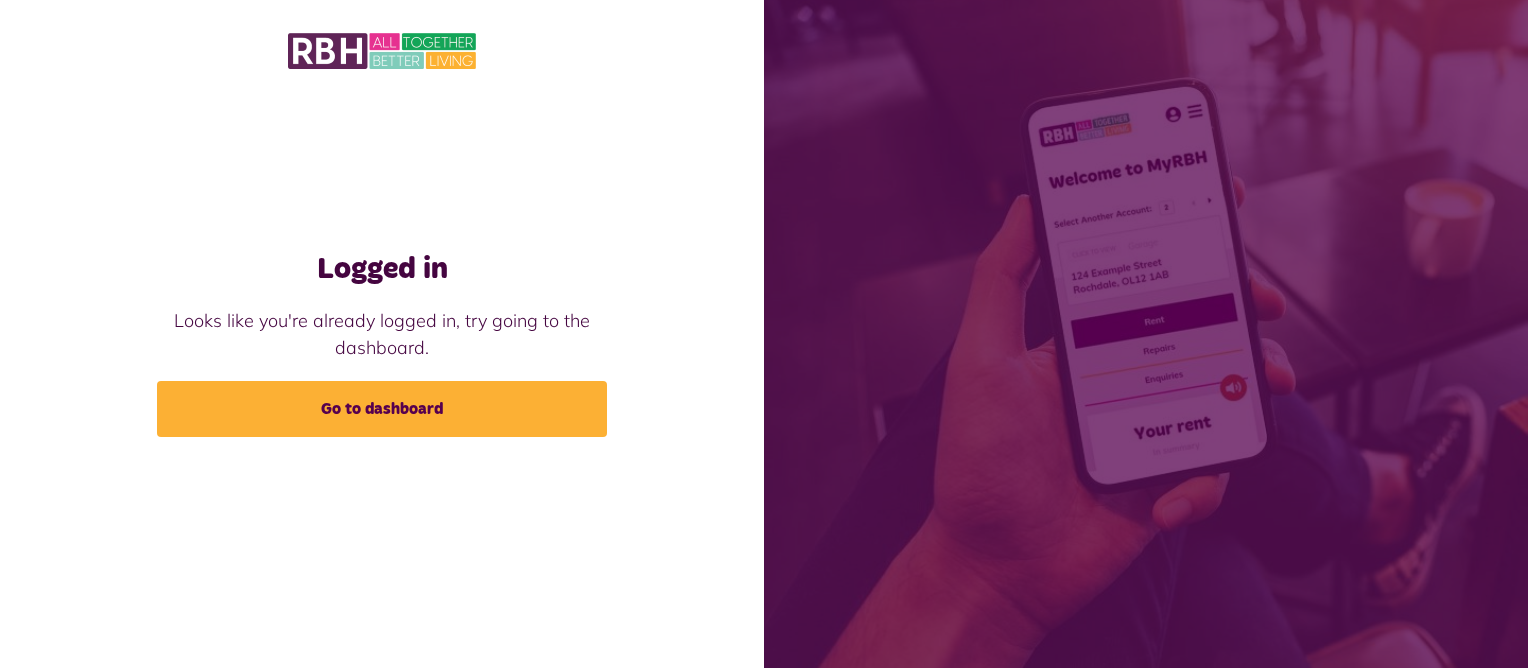 scroll, scrollTop: 0, scrollLeft: 0, axis: both 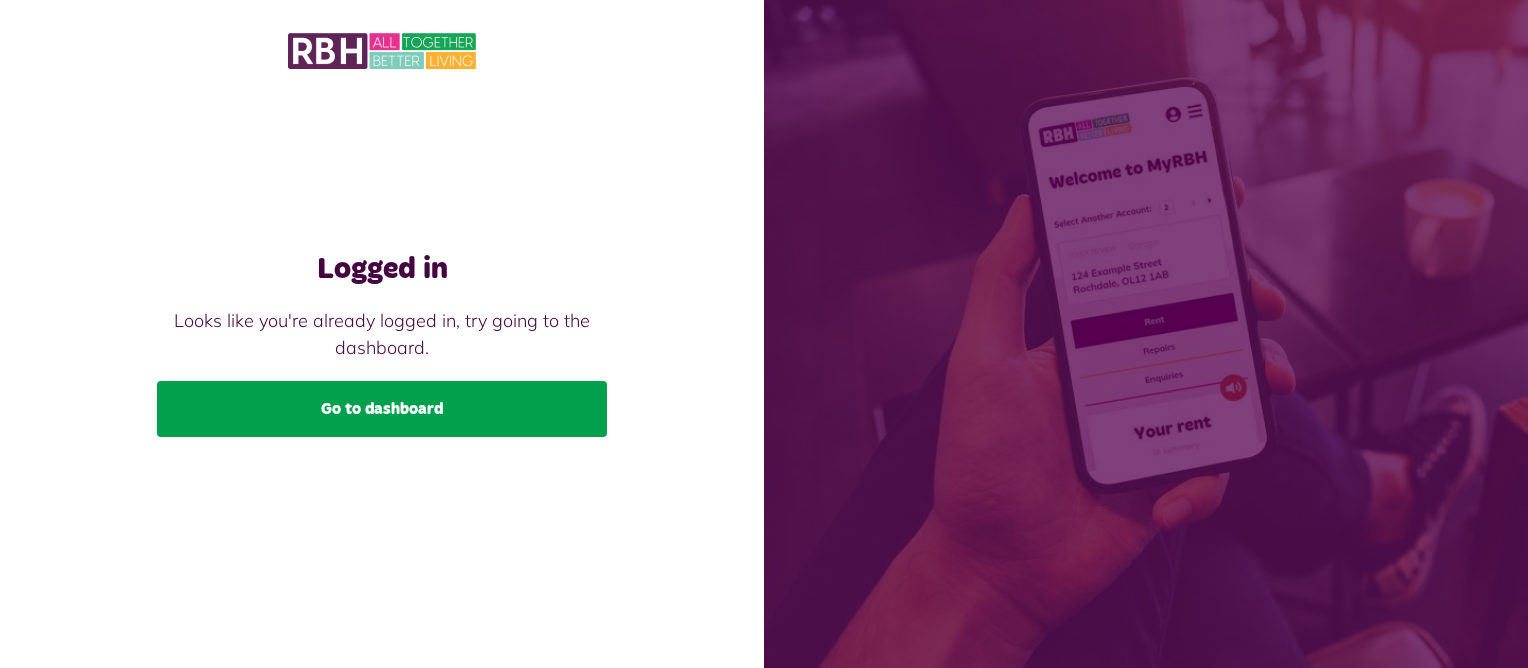 click on "Go to dashboard" at bounding box center (382, 409) 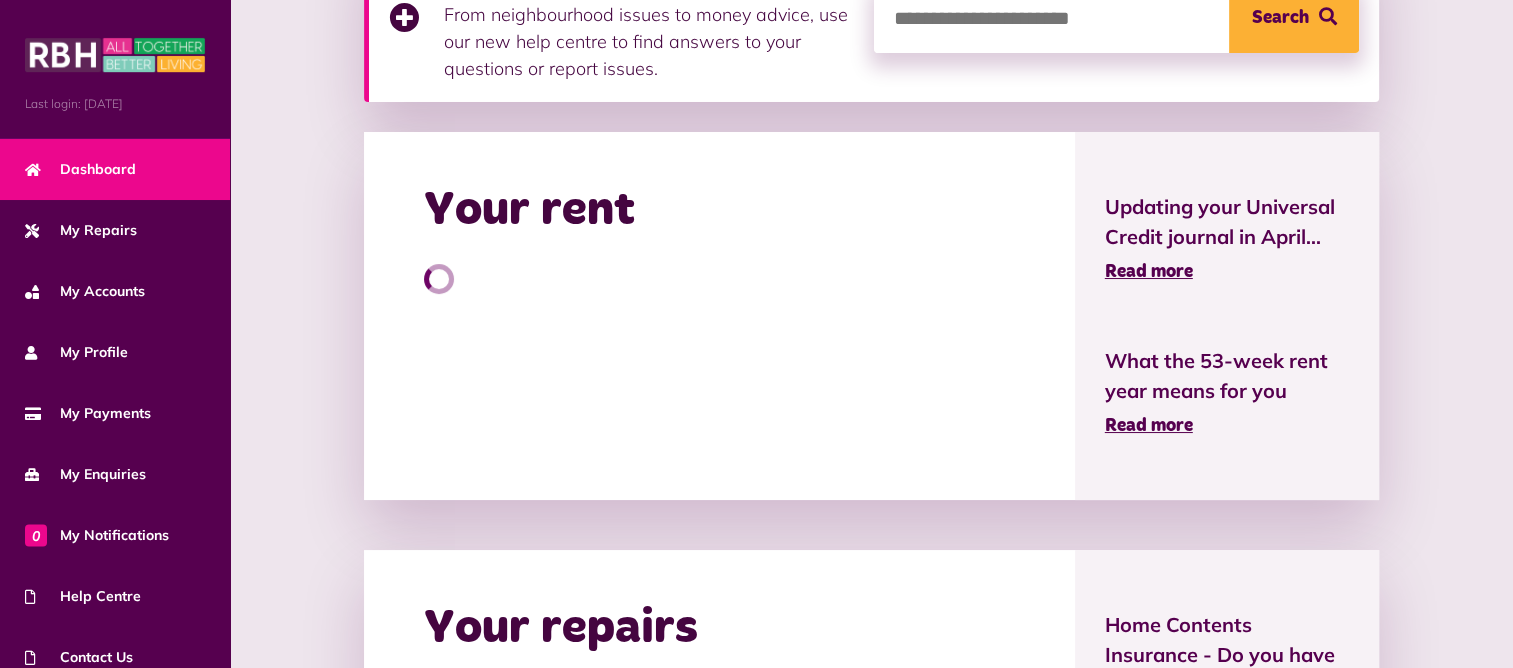 scroll, scrollTop: 400, scrollLeft: 0, axis: vertical 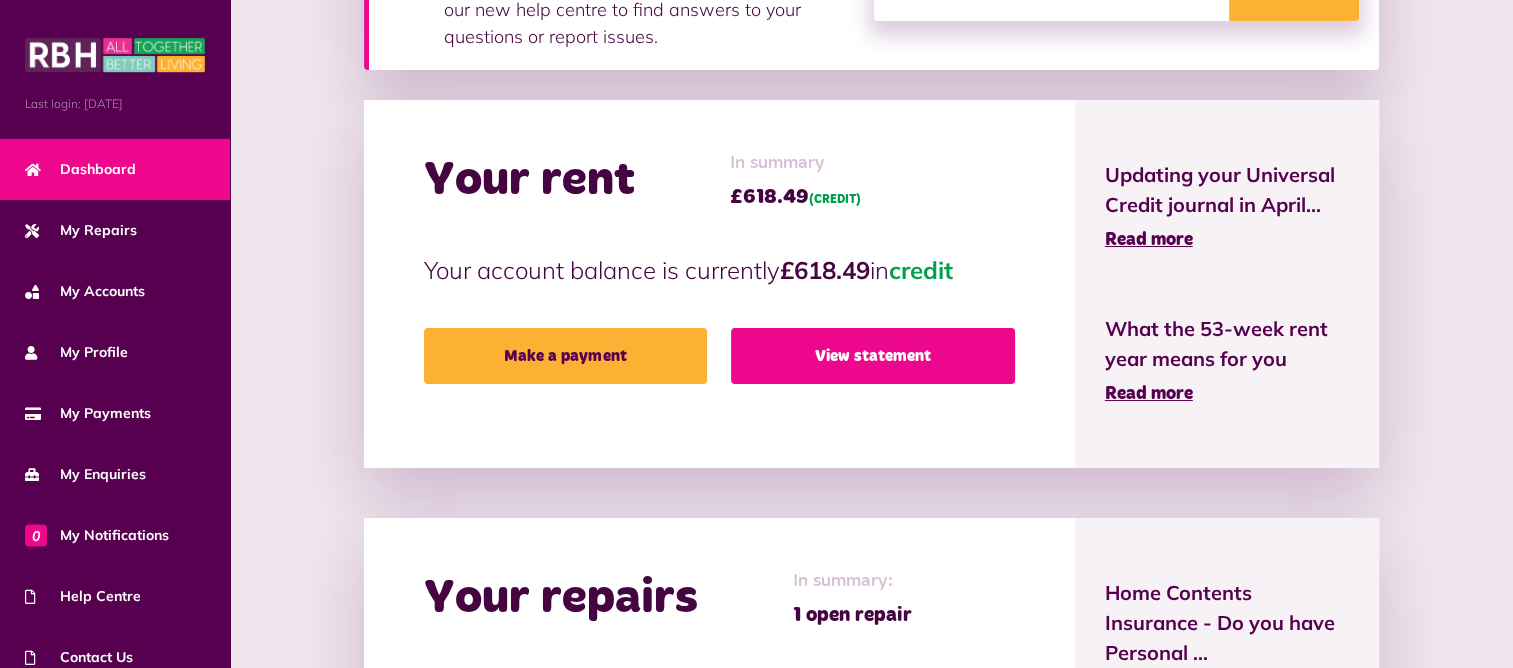 click on "View statement" at bounding box center (873, 356) 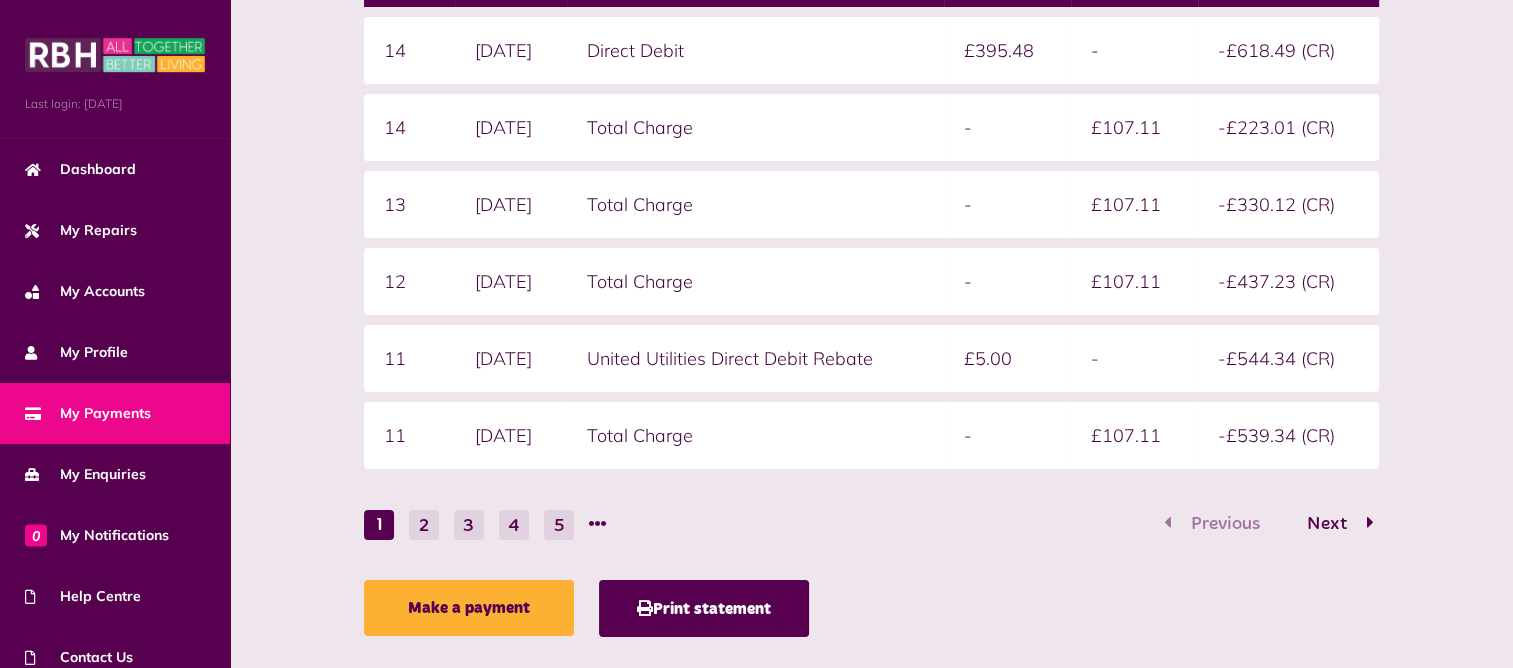 scroll, scrollTop: 496, scrollLeft: 0, axis: vertical 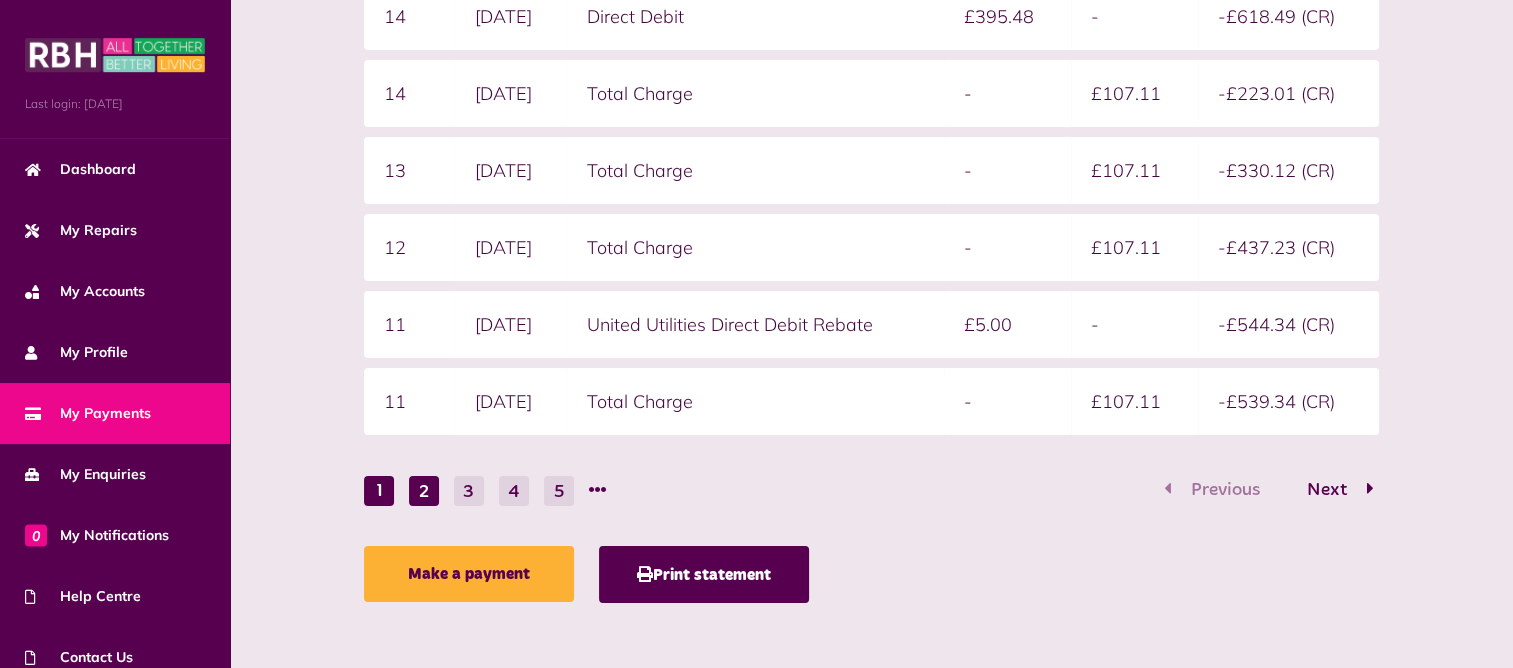 click on "2" at bounding box center (424, 491) 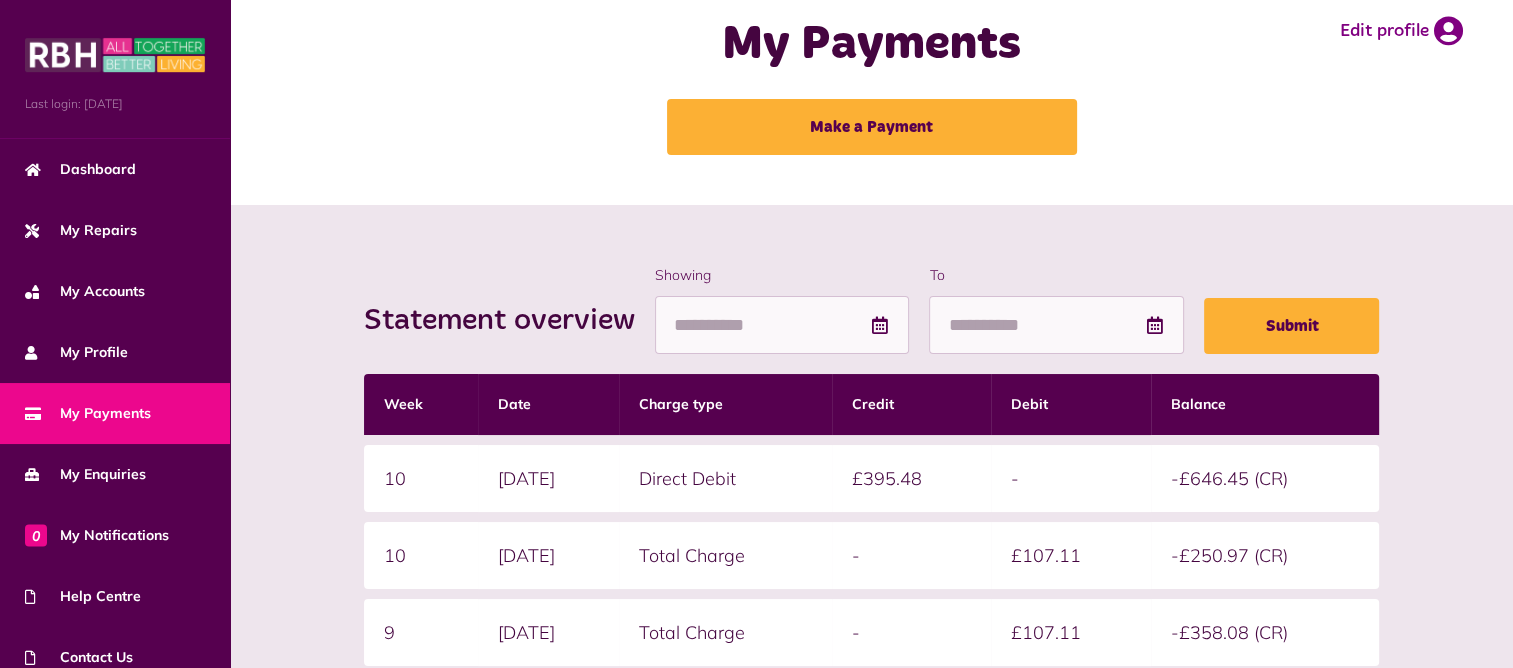 scroll, scrollTop: 0, scrollLeft: 0, axis: both 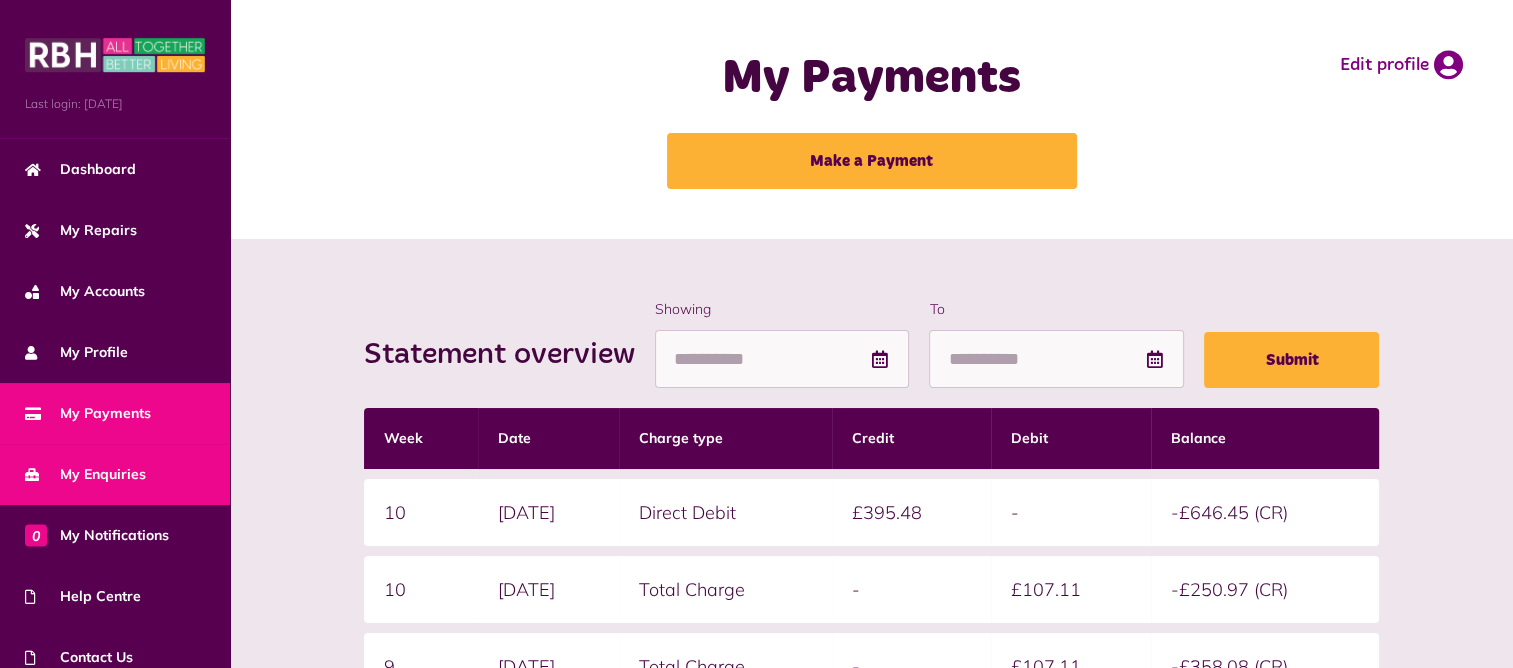 click on "My Enquiries" at bounding box center [115, 474] 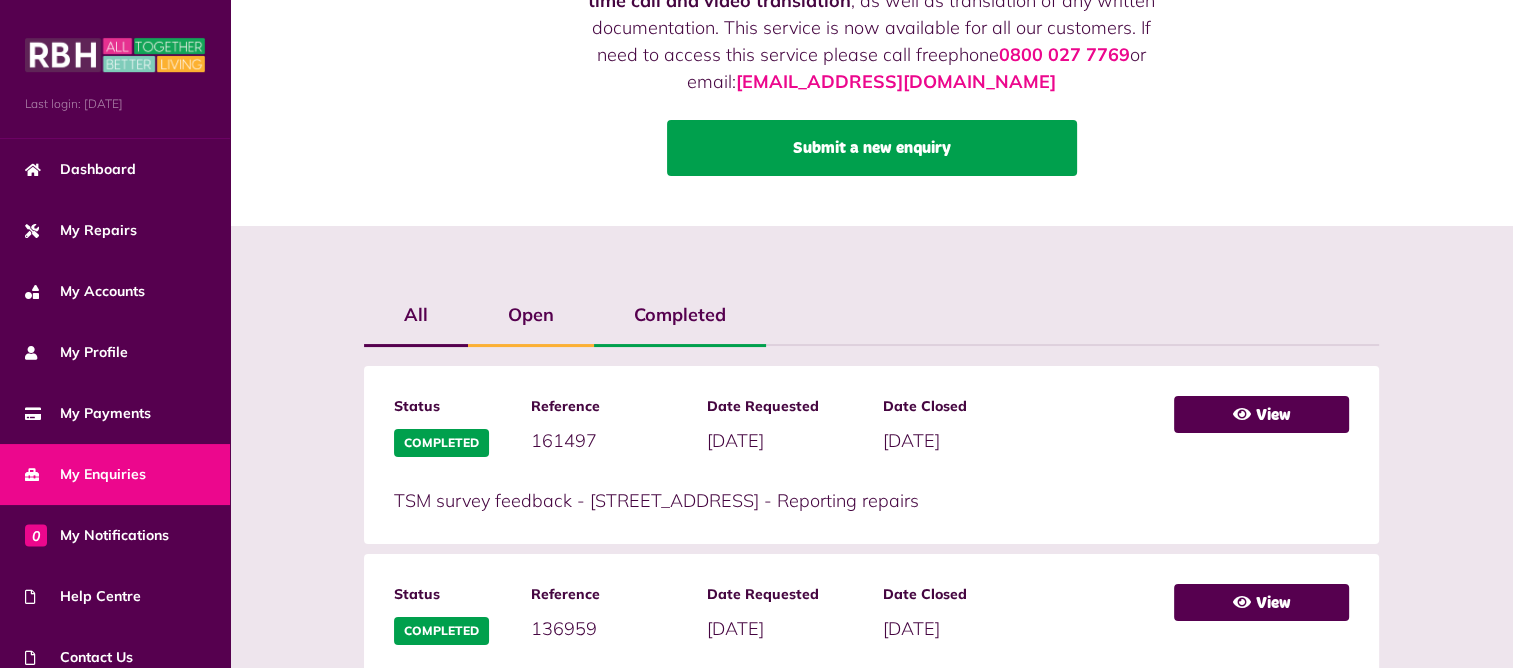 scroll, scrollTop: 100, scrollLeft: 0, axis: vertical 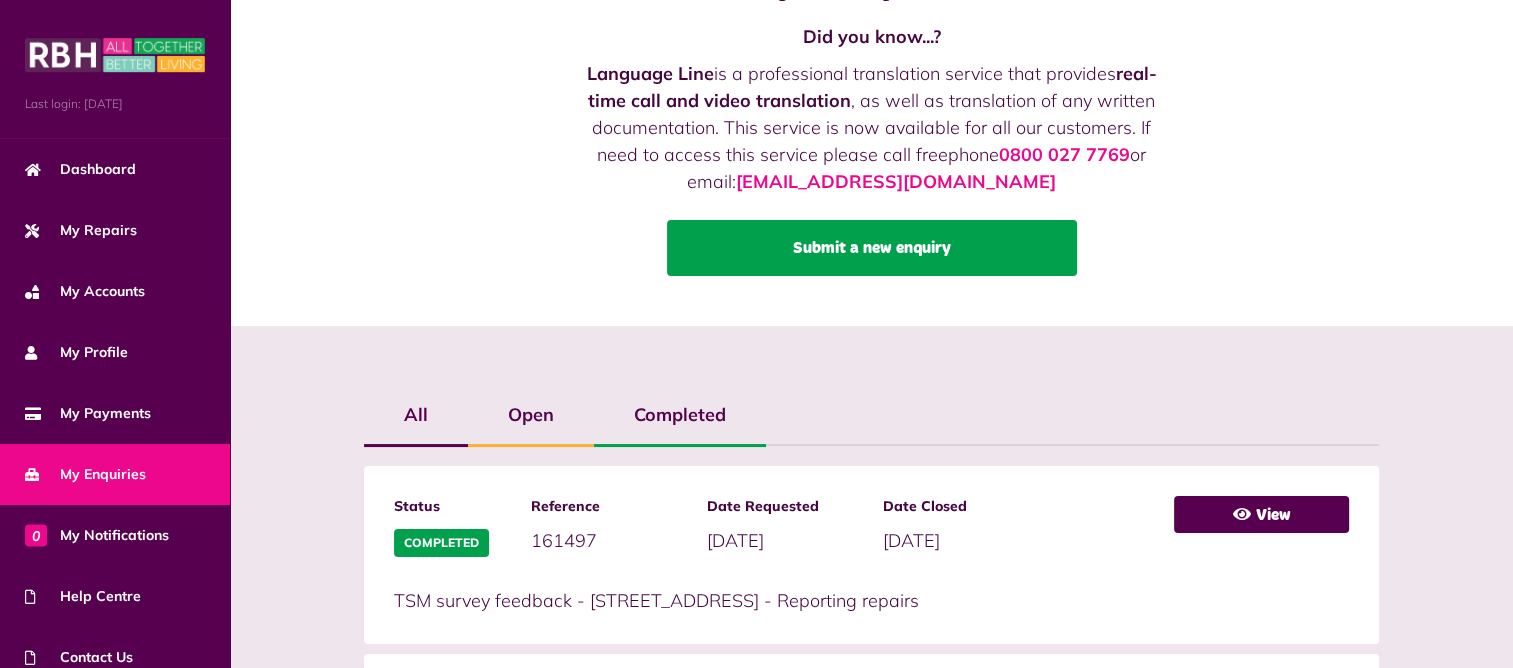 click on "Submit a new enquiry" at bounding box center (872, 248) 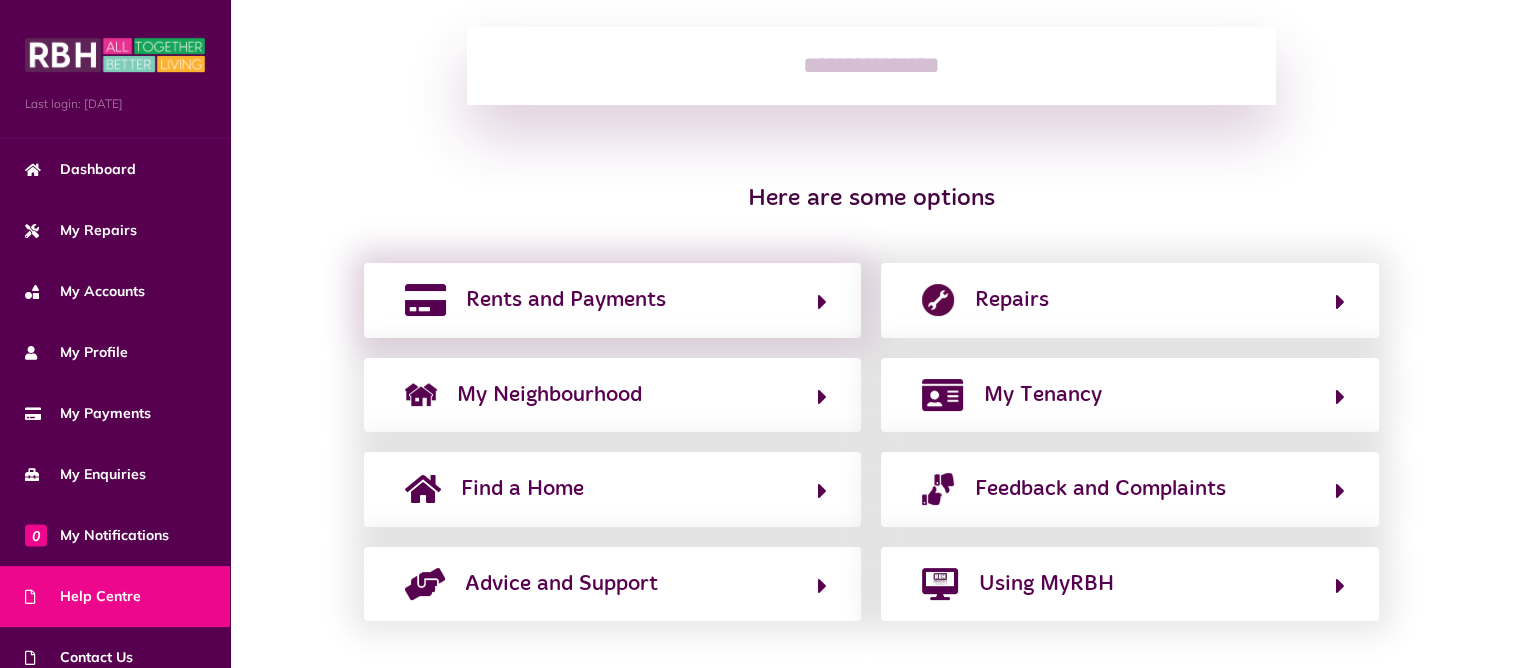 scroll, scrollTop: 300, scrollLeft: 0, axis: vertical 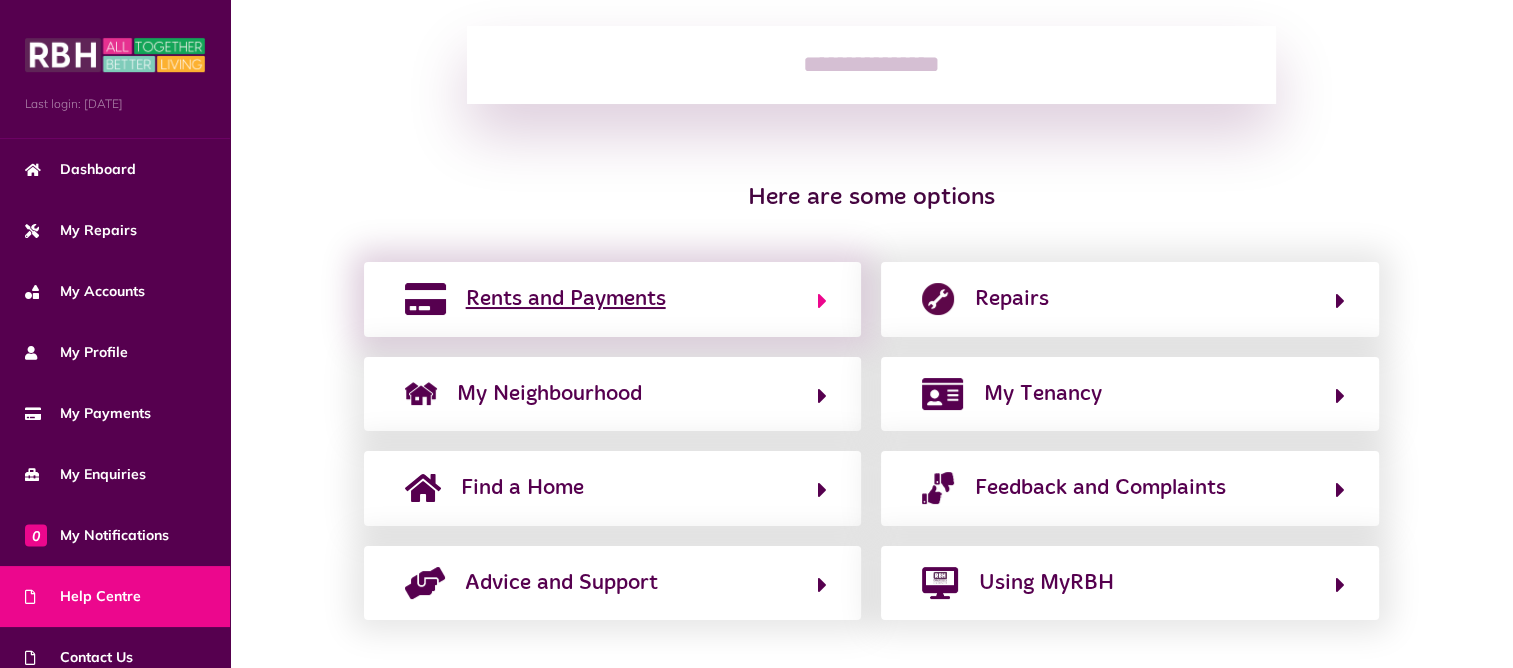 click on "Rents and Payments" 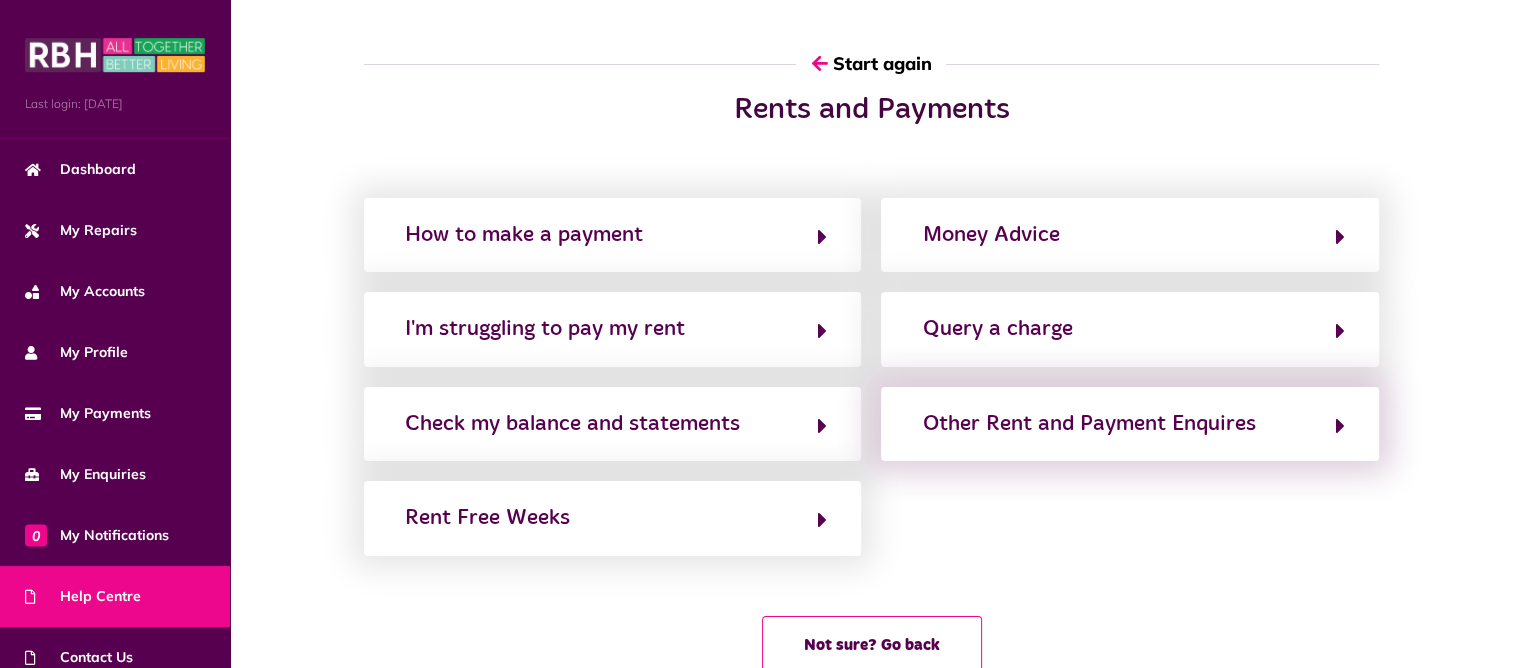 scroll, scrollTop: 65, scrollLeft: 0, axis: vertical 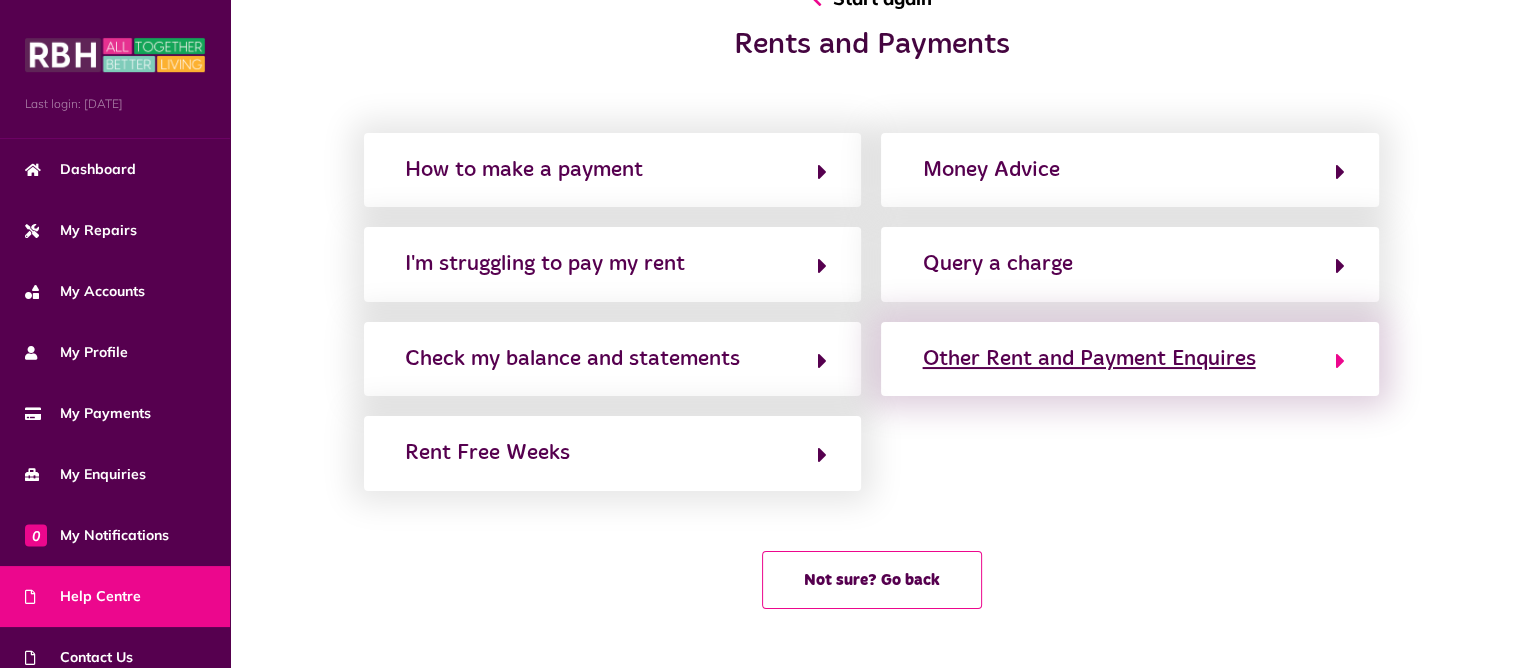 click on "Other Rent and Payment Enquires" 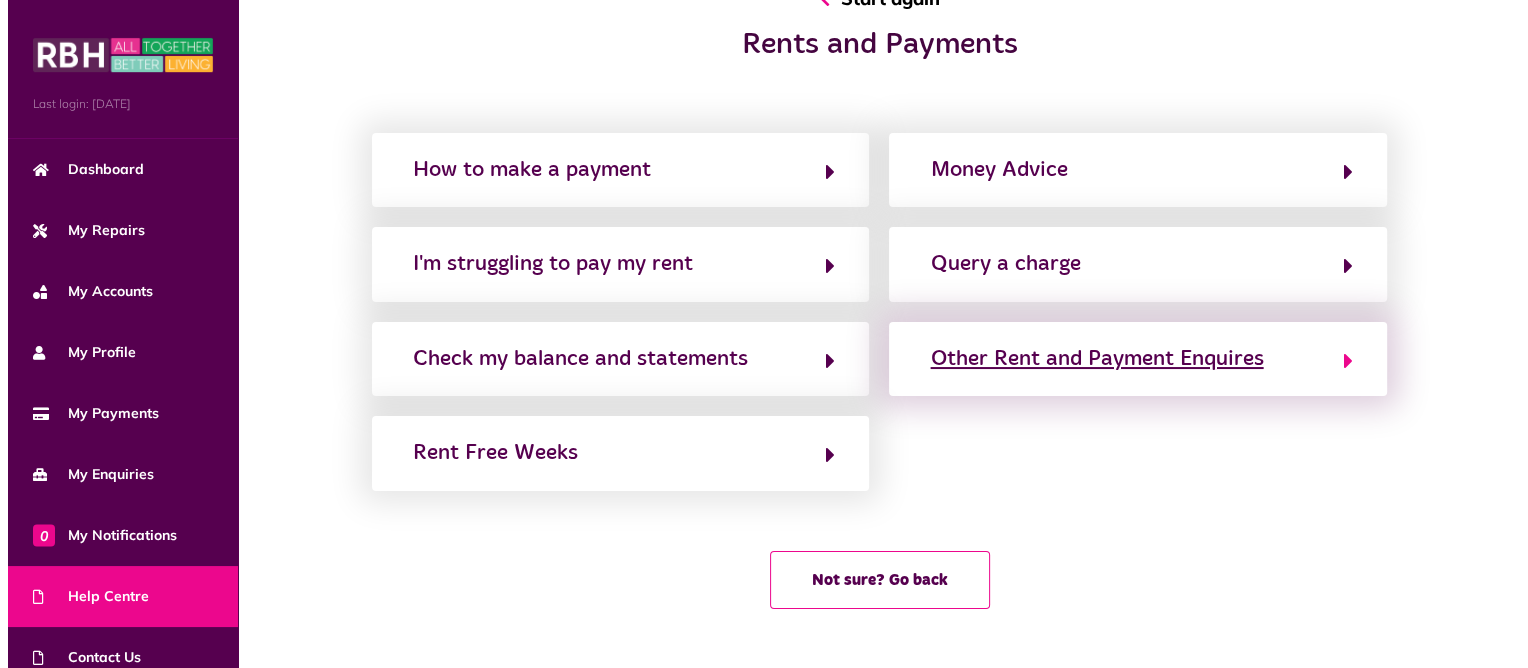 scroll, scrollTop: 0, scrollLeft: 0, axis: both 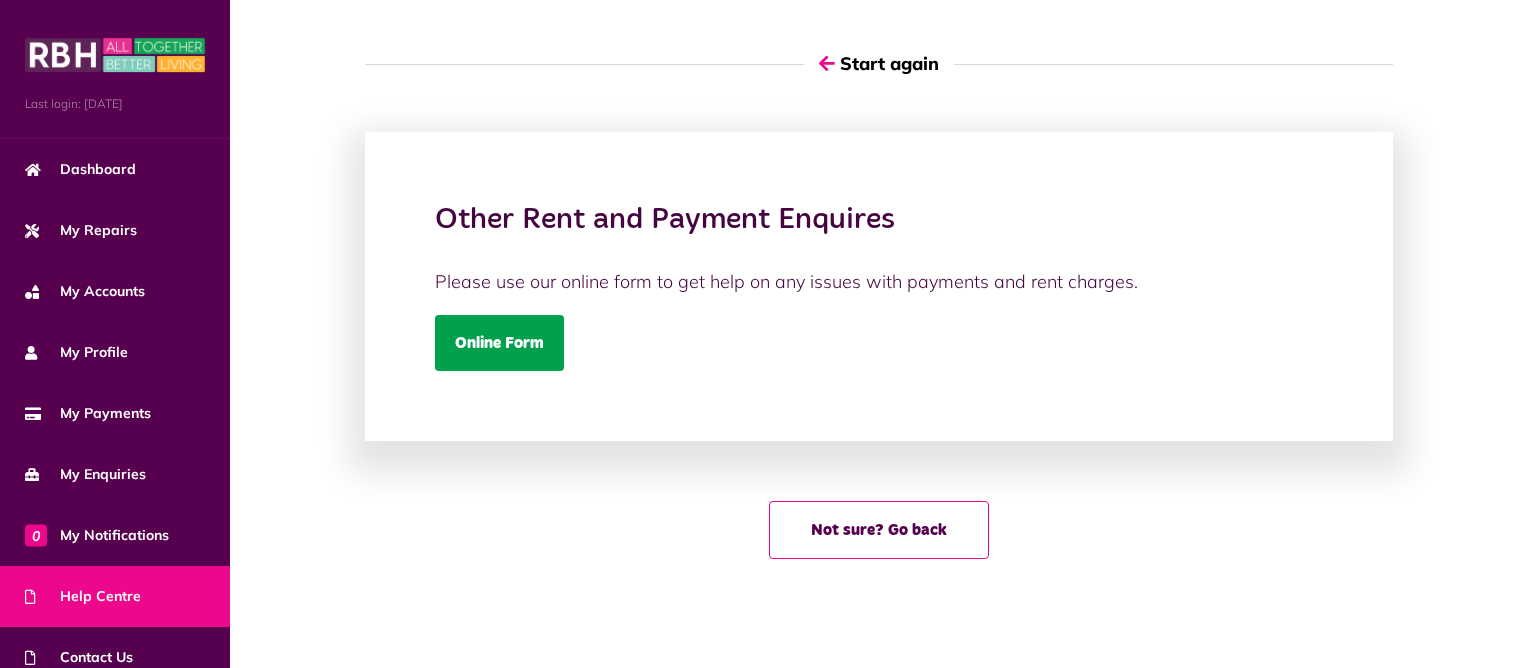 click on "Online Form" 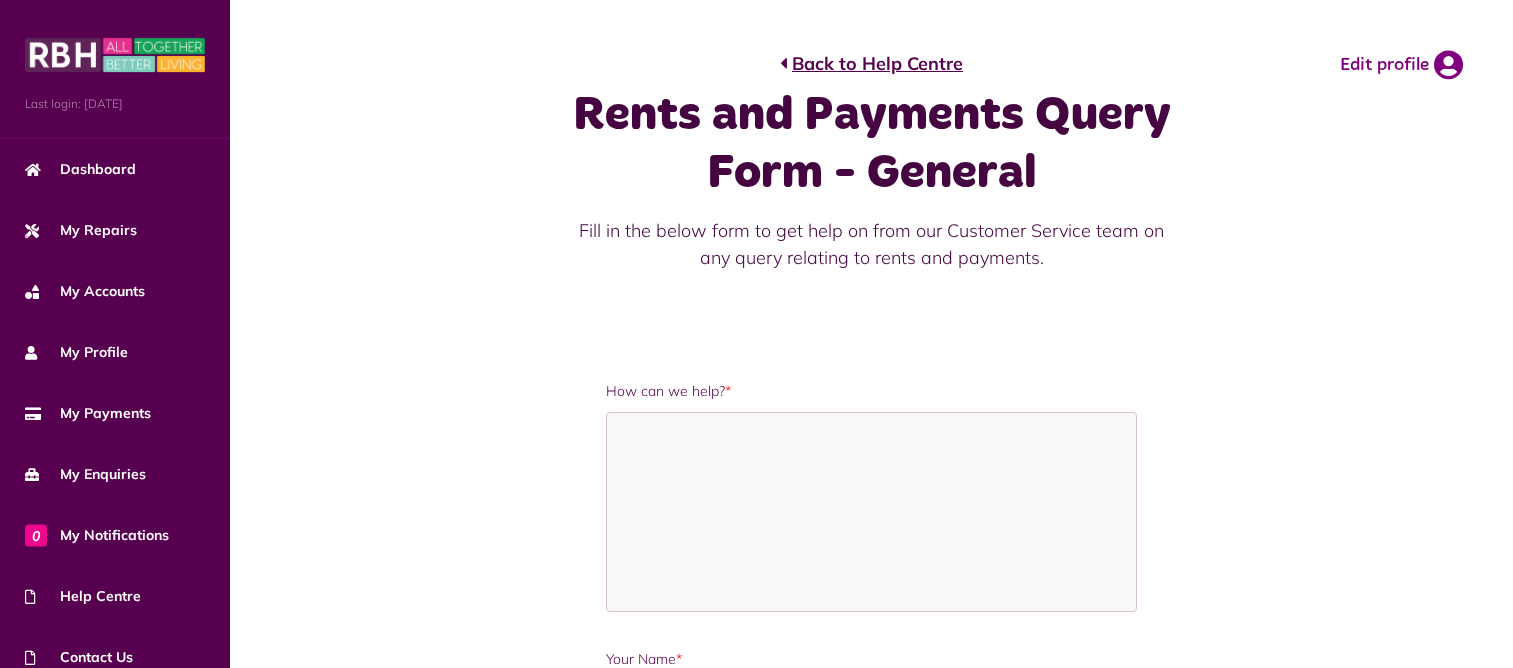scroll, scrollTop: 0, scrollLeft: 0, axis: both 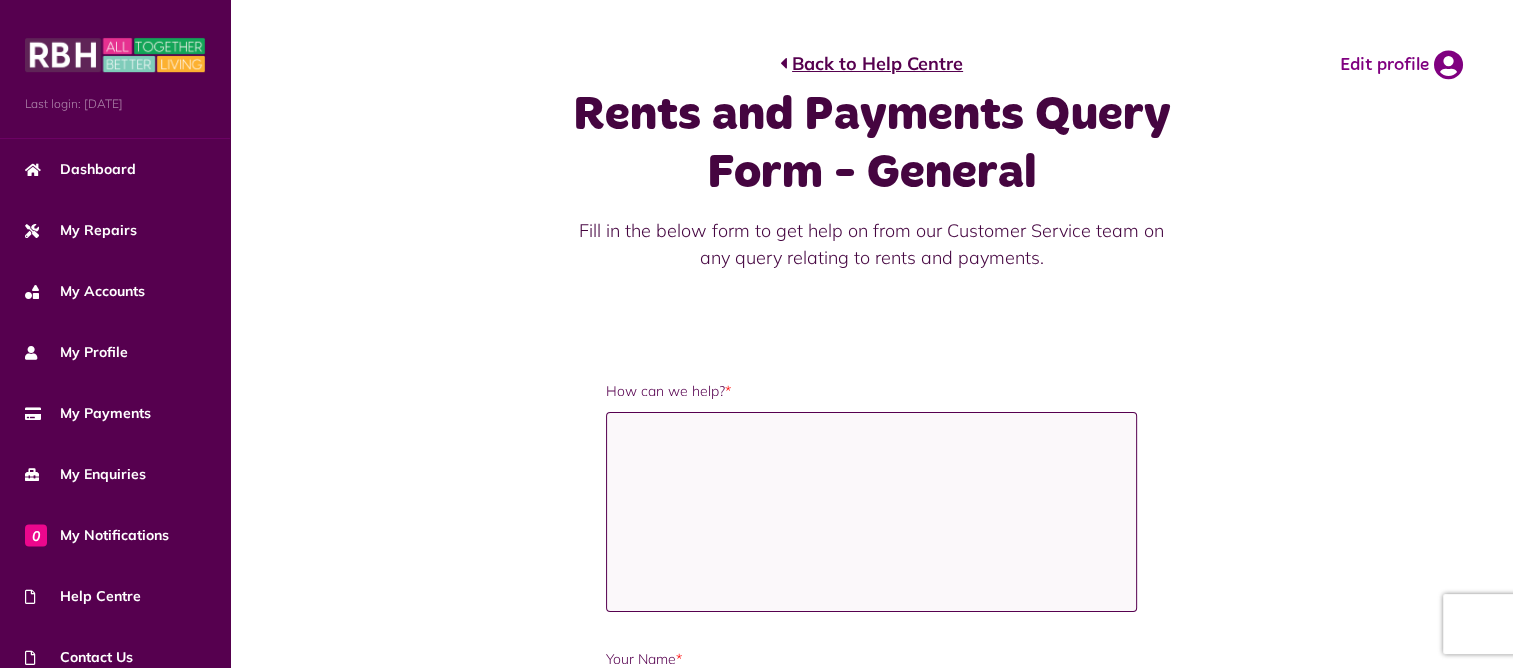 click on "How can we help?                                              *" at bounding box center [871, 512] 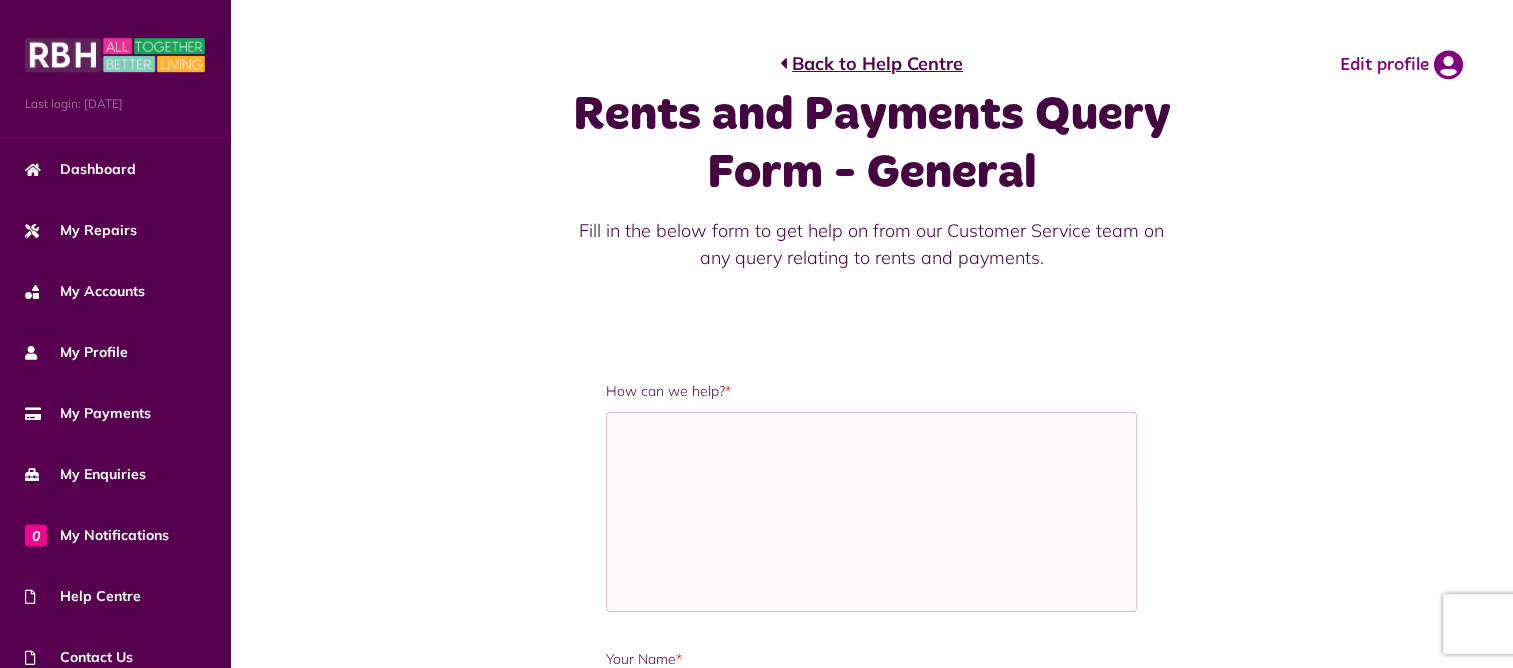 click on "**********" at bounding box center [871, 1021] 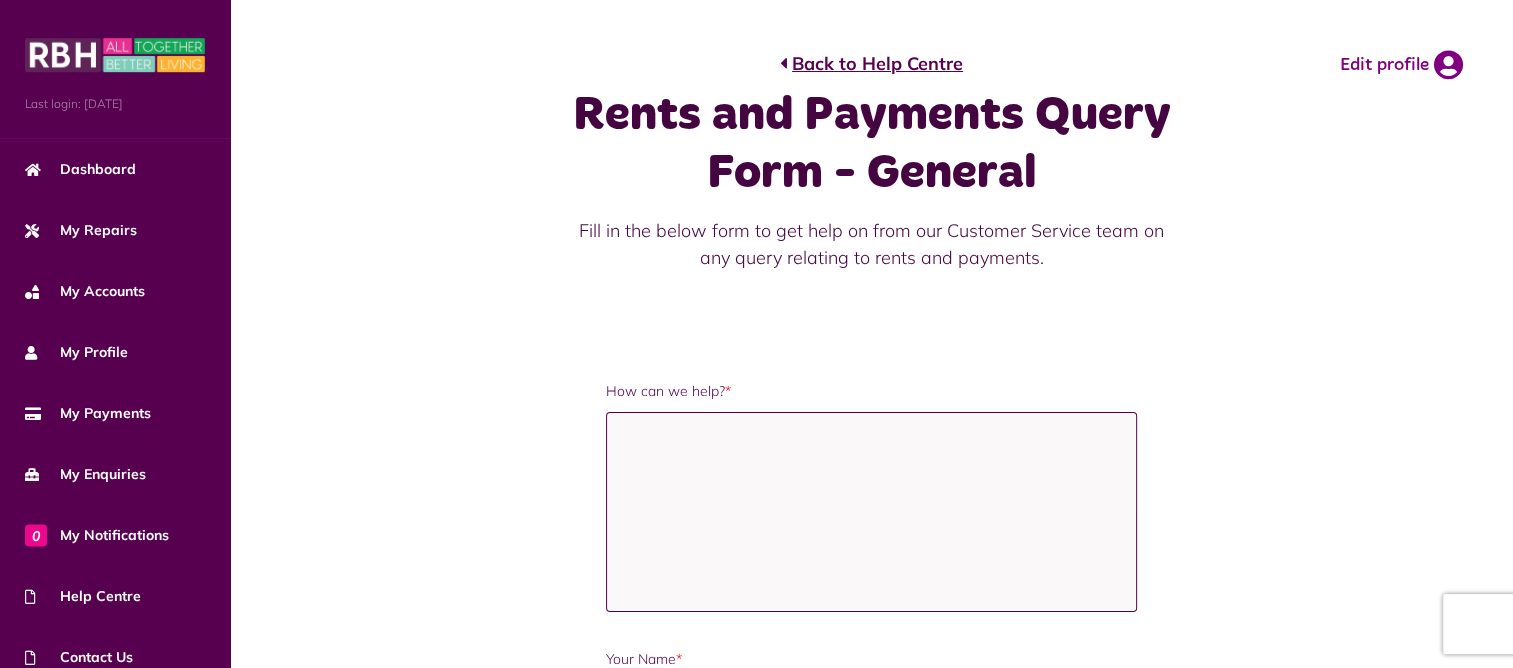 click on "How can we help?                                              *" at bounding box center [871, 512] 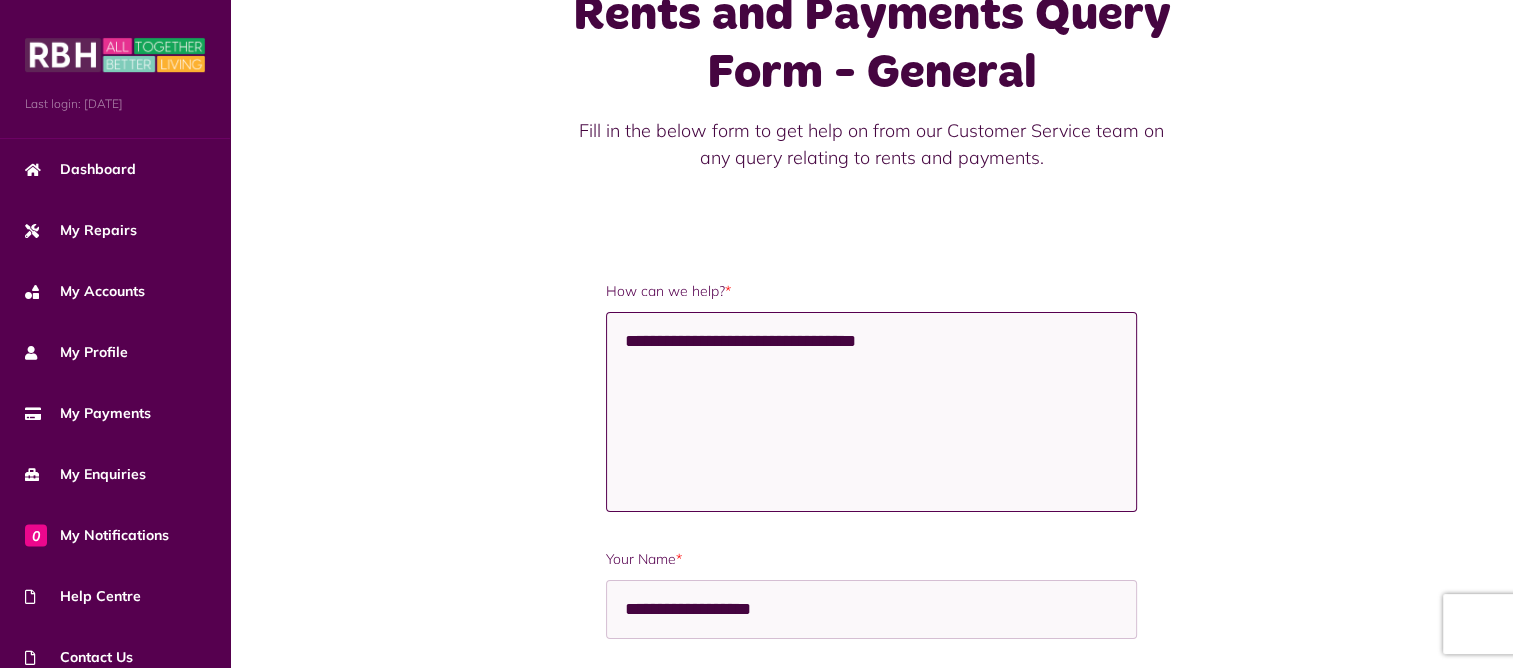 type on "**********" 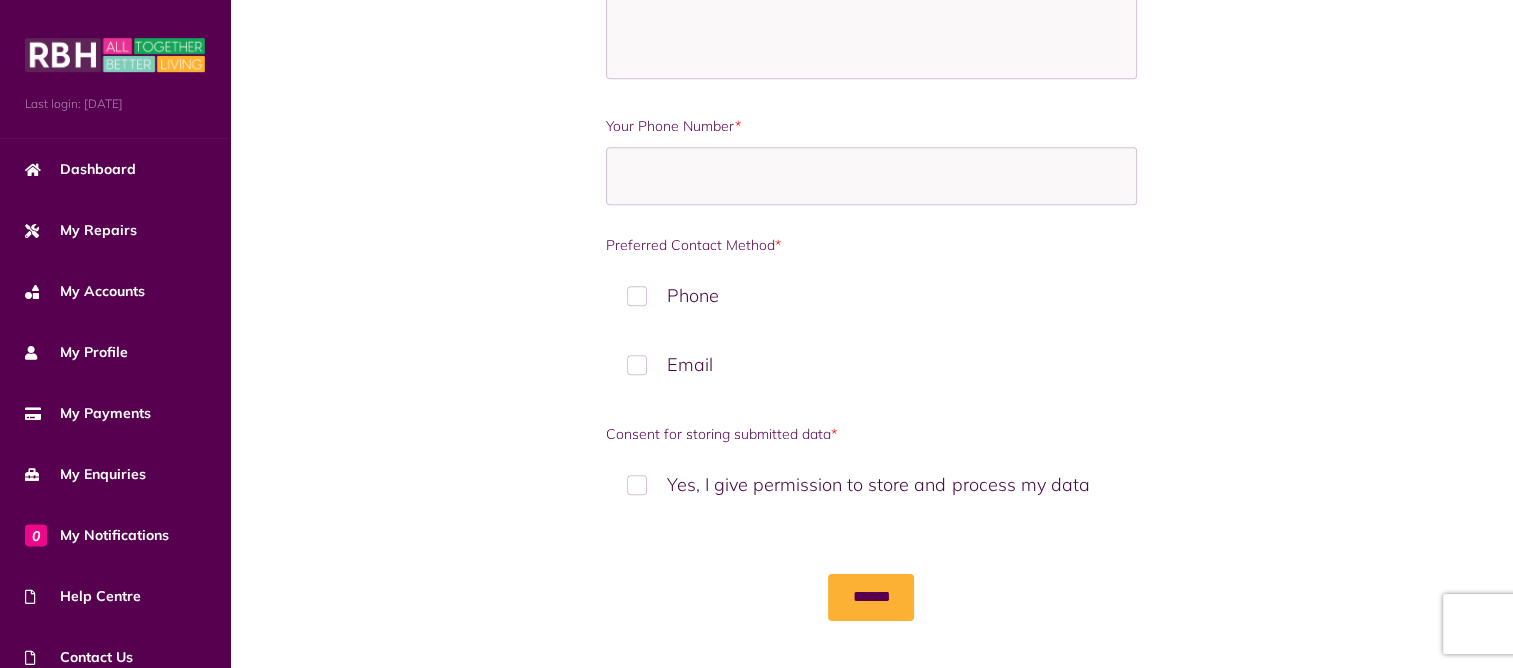 scroll, scrollTop: 1051, scrollLeft: 0, axis: vertical 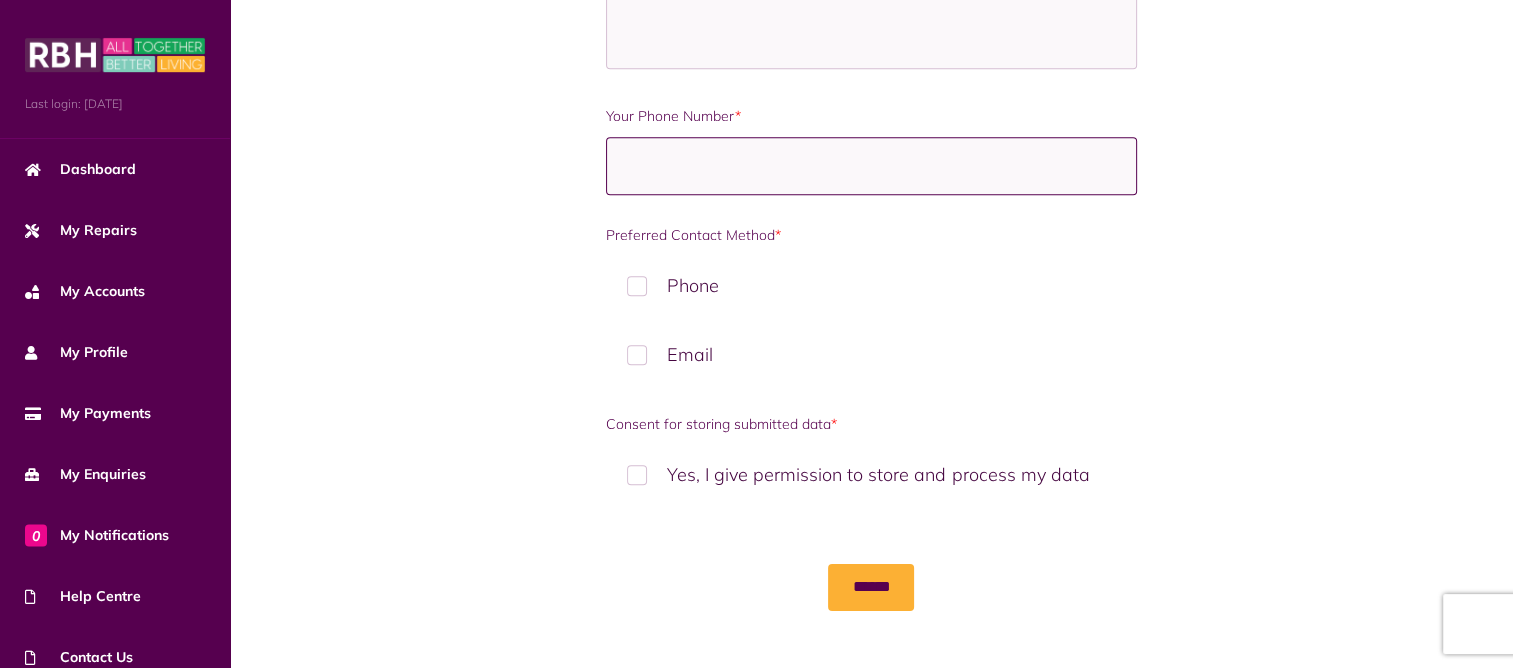 click on "Your Phone Number                                              *" at bounding box center (871, 166) 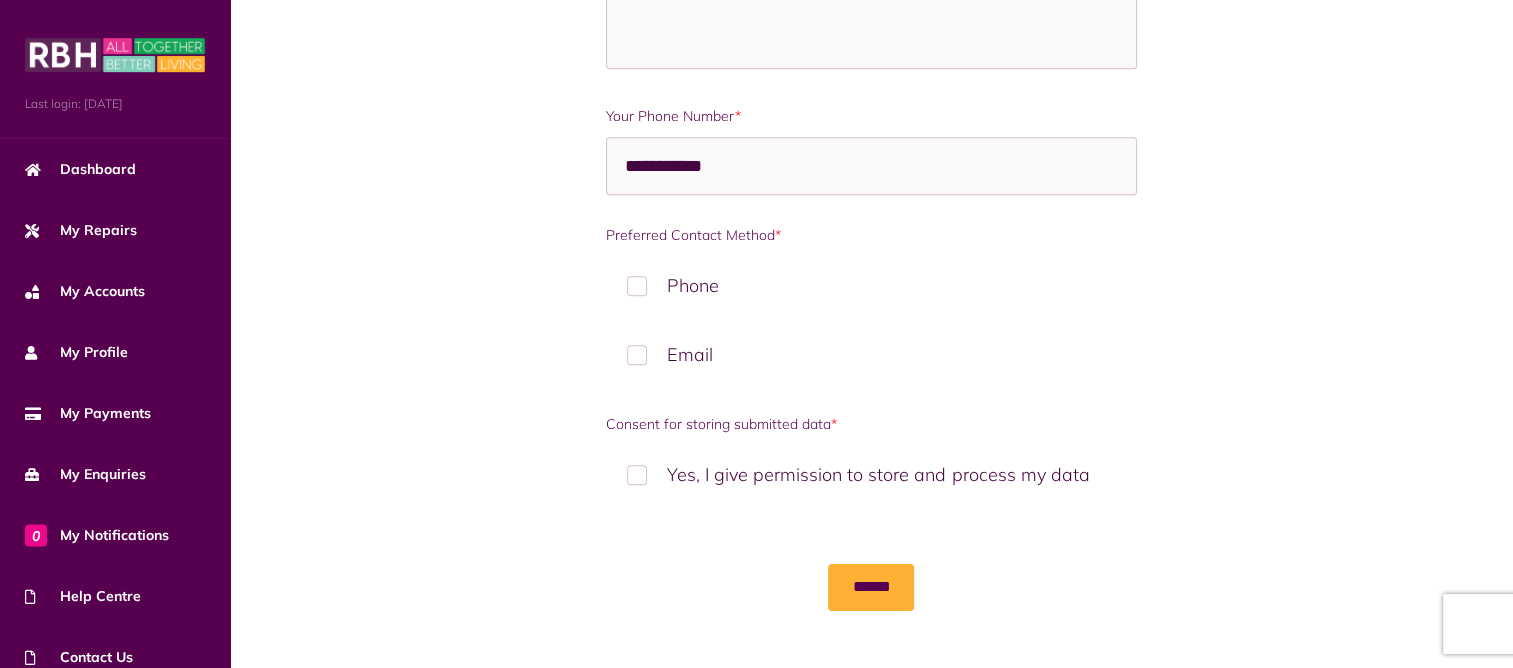 click on "Email" at bounding box center [871, 354] 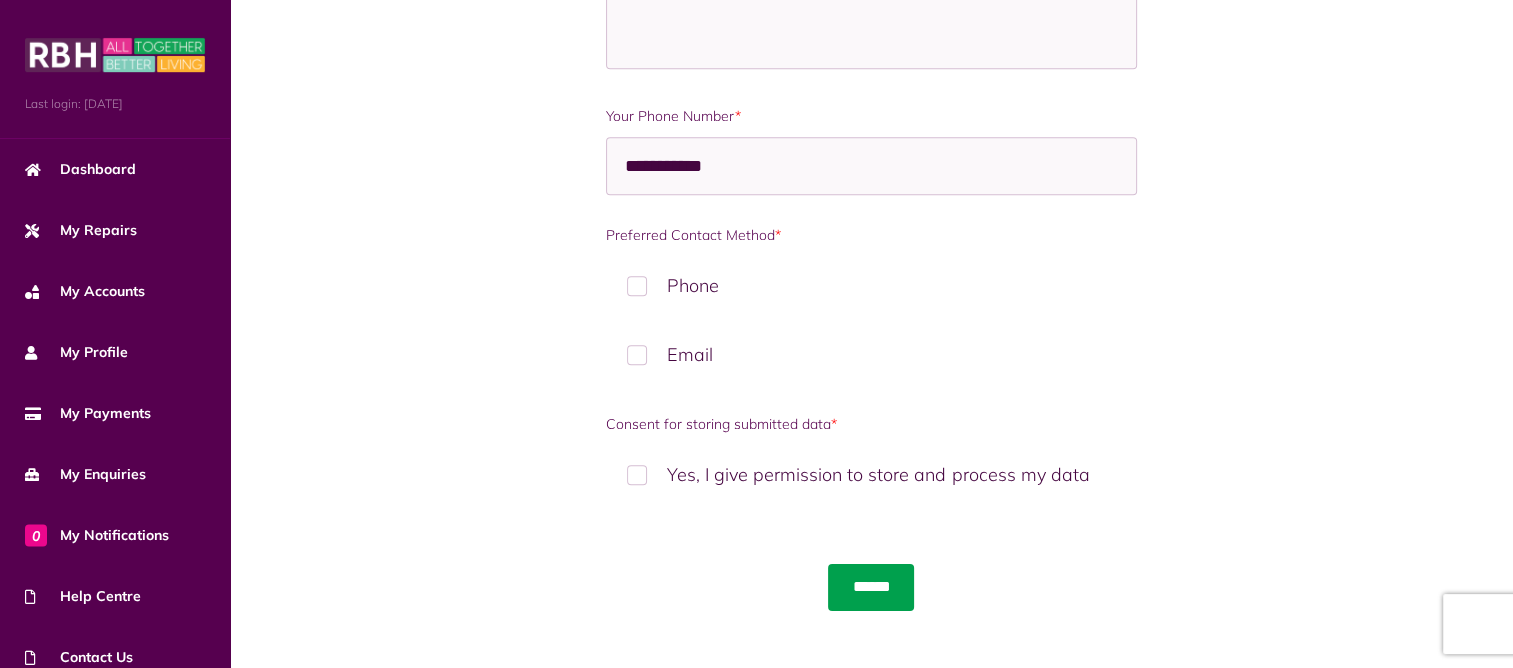 click on "******" at bounding box center [871, 587] 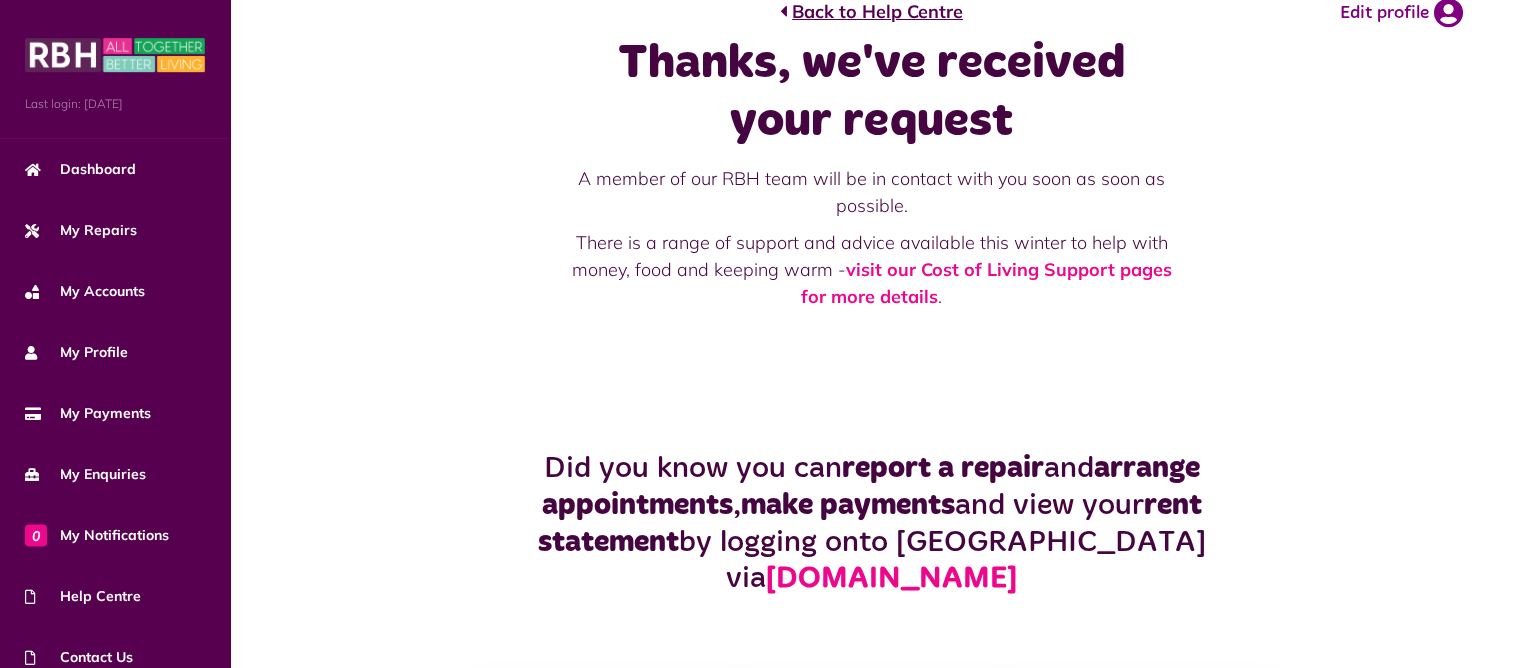 scroll, scrollTop: 0, scrollLeft: 0, axis: both 